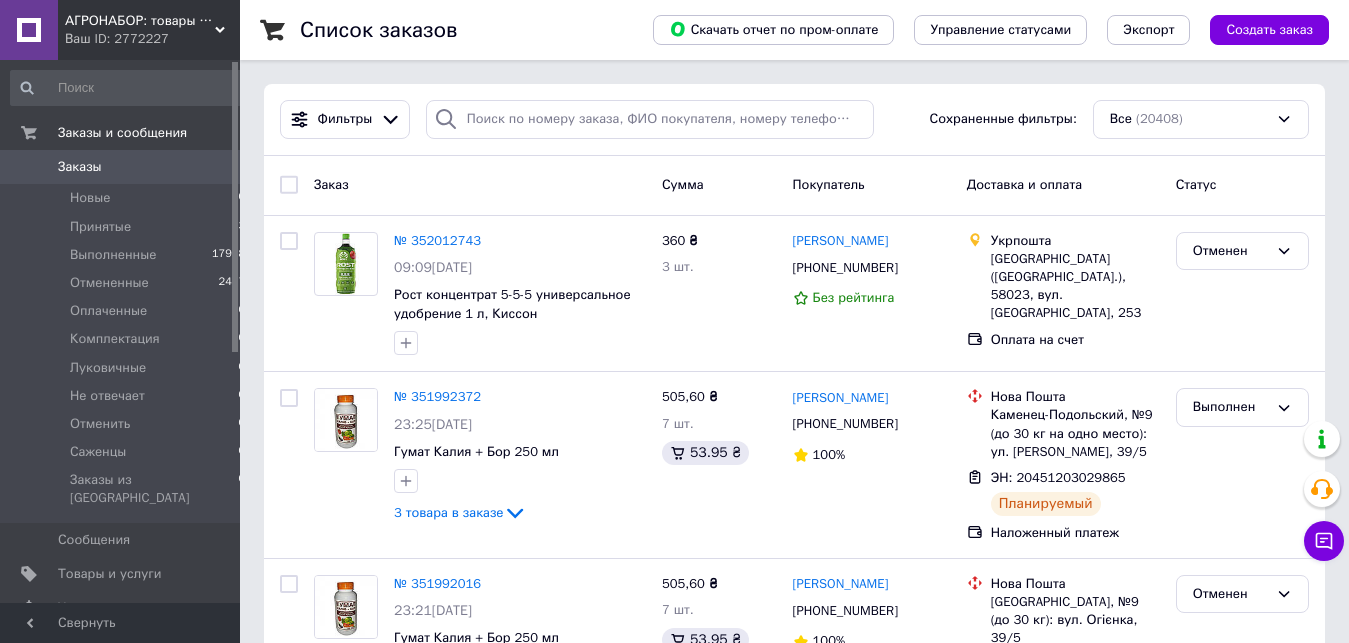 scroll, scrollTop: 0, scrollLeft: 0, axis: both 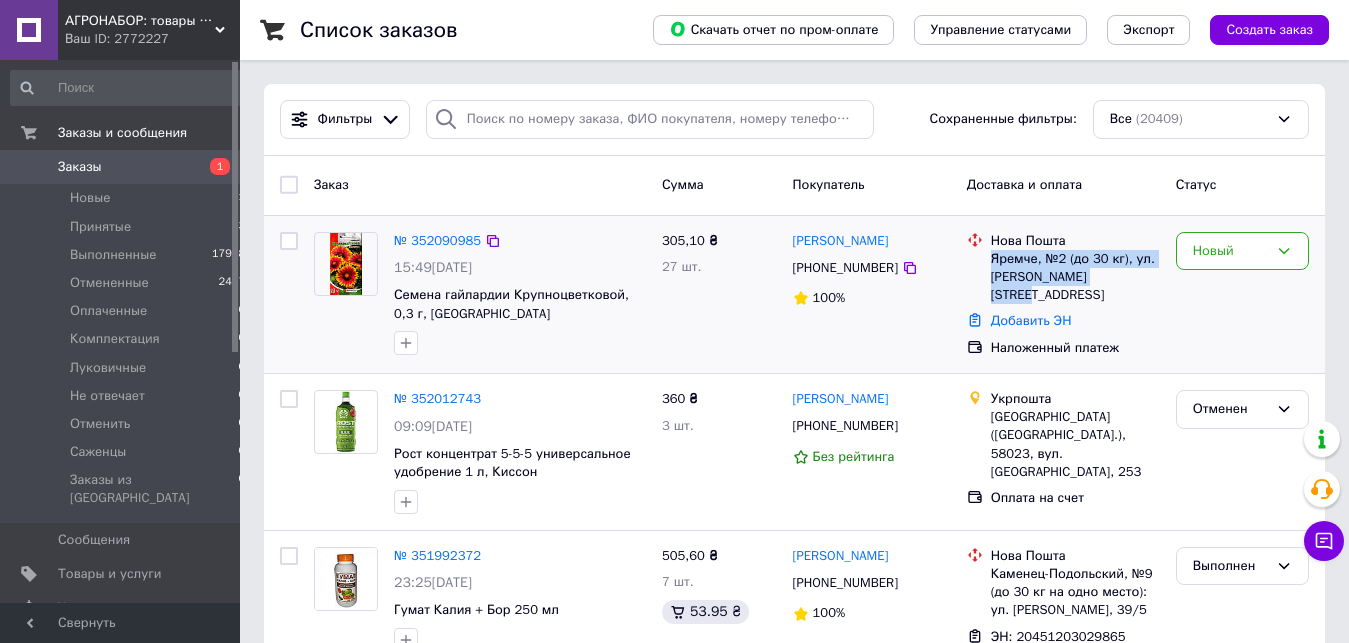 drag, startPoint x: 1113, startPoint y: 277, endPoint x: 992, endPoint y: 256, distance: 122.80879 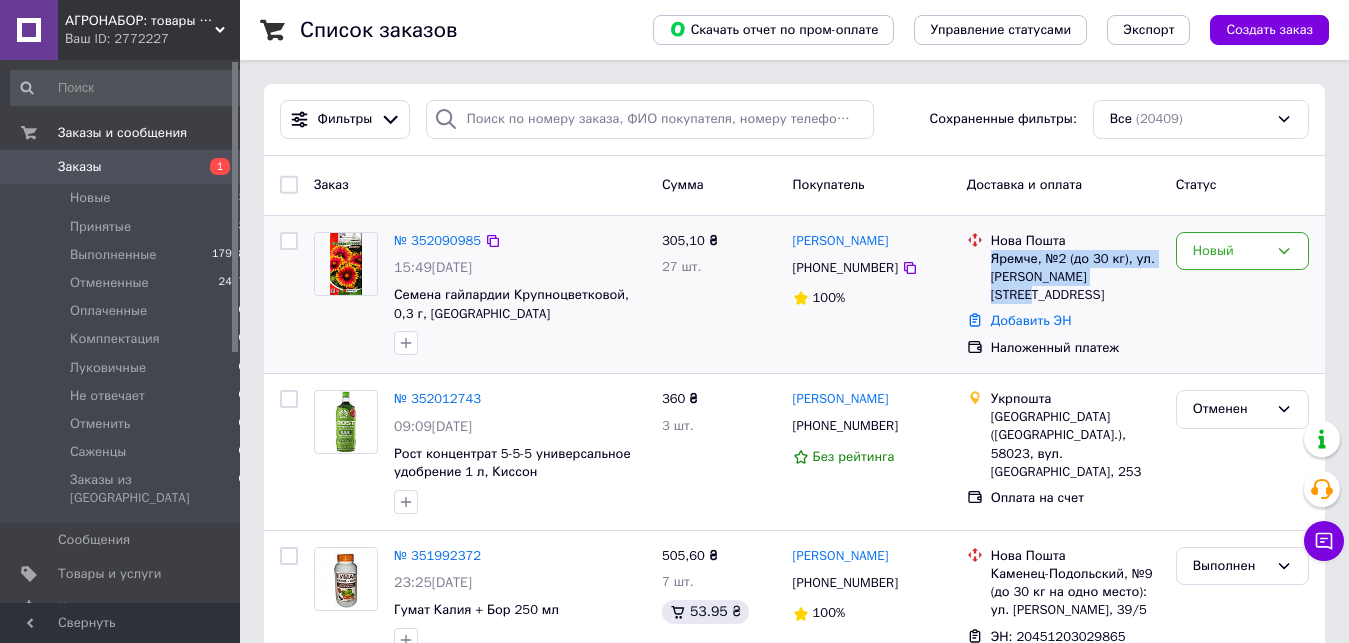 copy on "Яремче, №2 (до 30 кг), [STREET_ADDRESS][PERSON_NAME]" 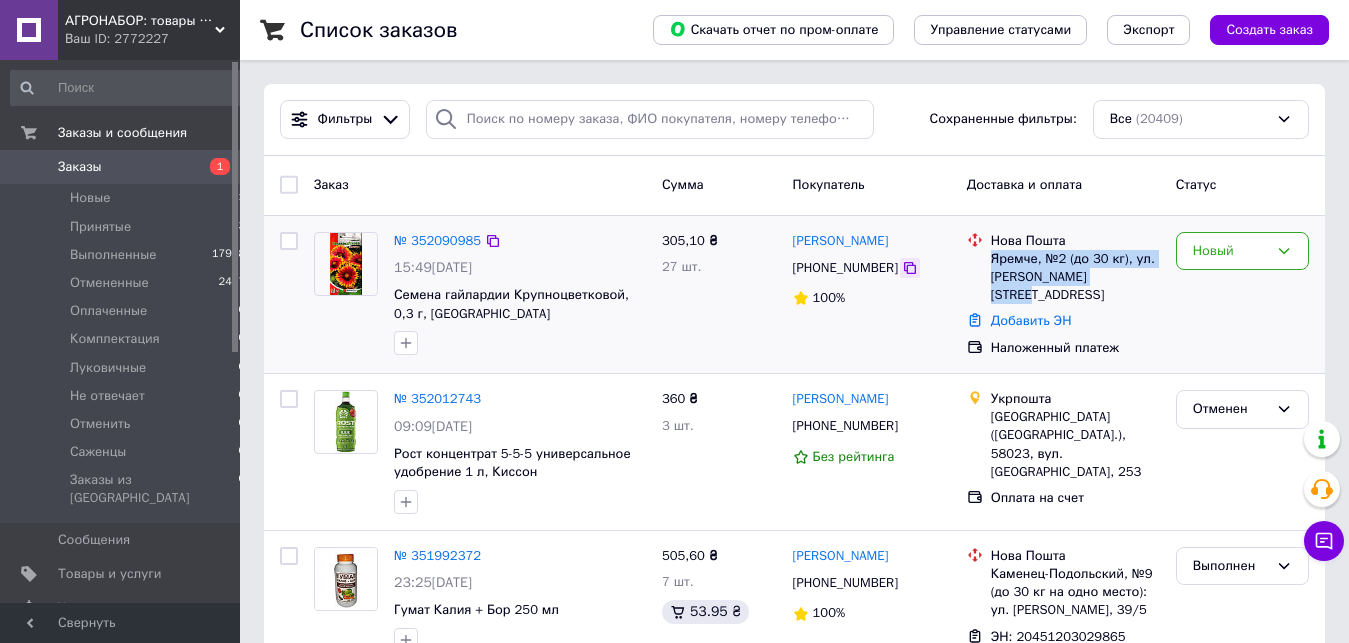 click 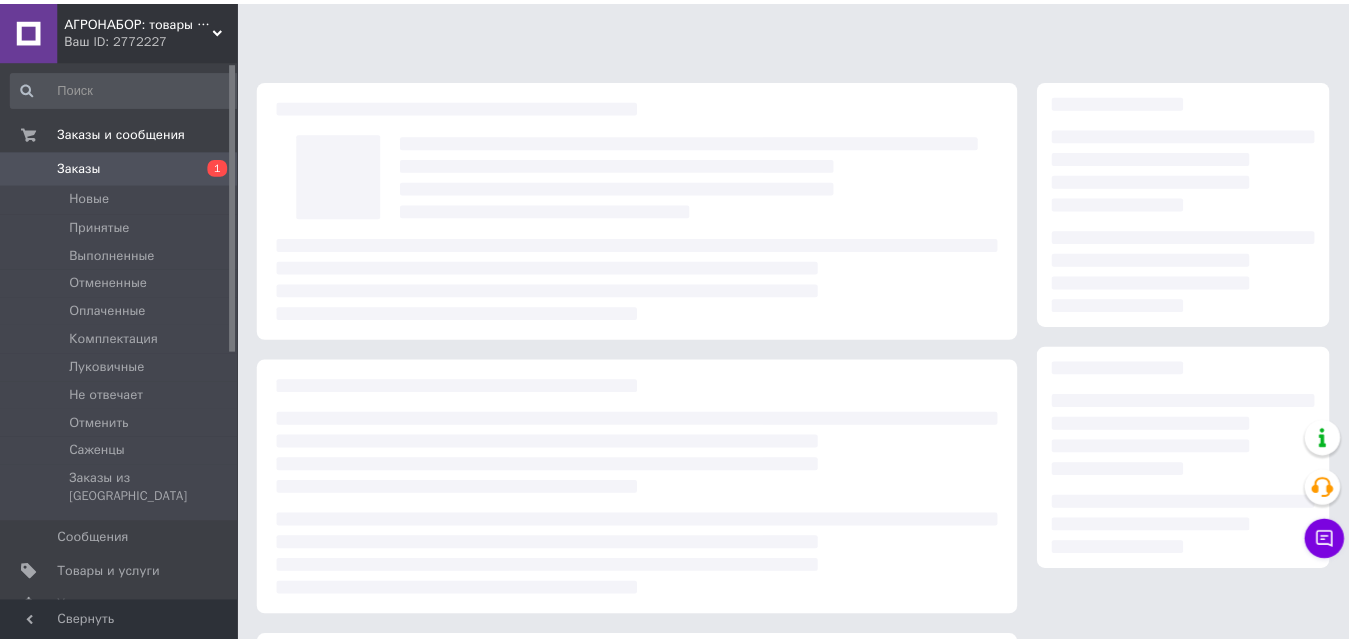 scroll, scrollTop: 0, scrollLeft: 0, axis: both 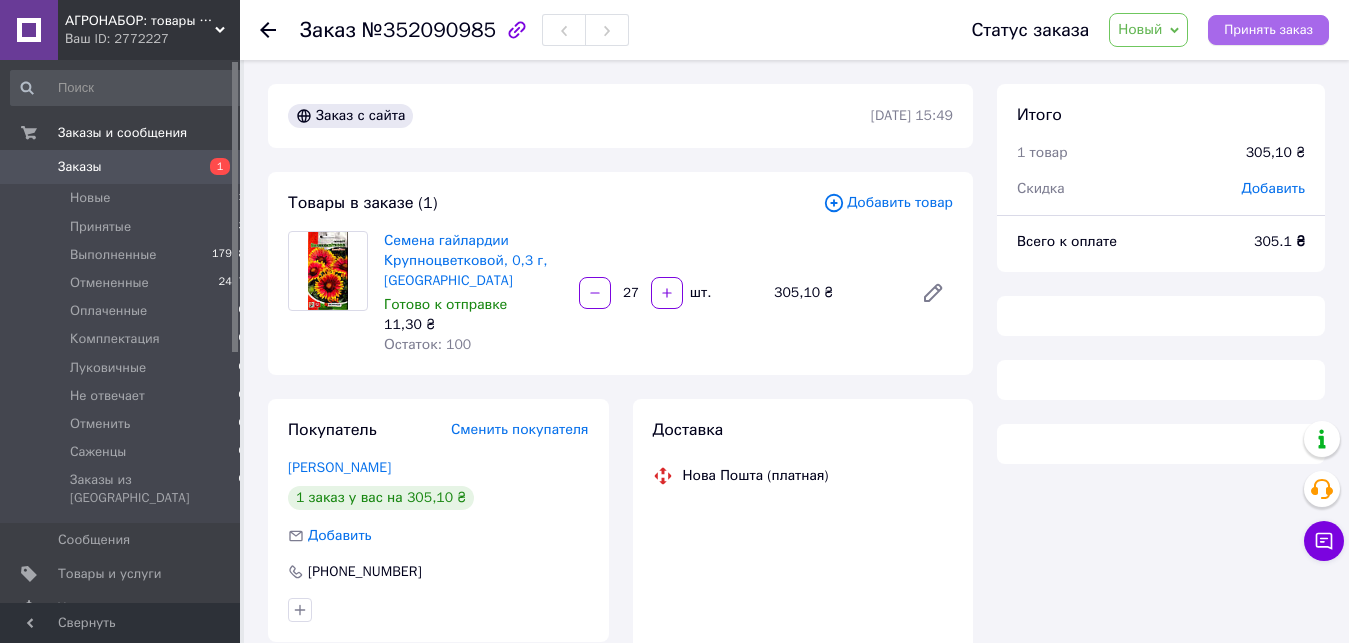 click on "Принять заказ" at bounding box center [1268, 30] 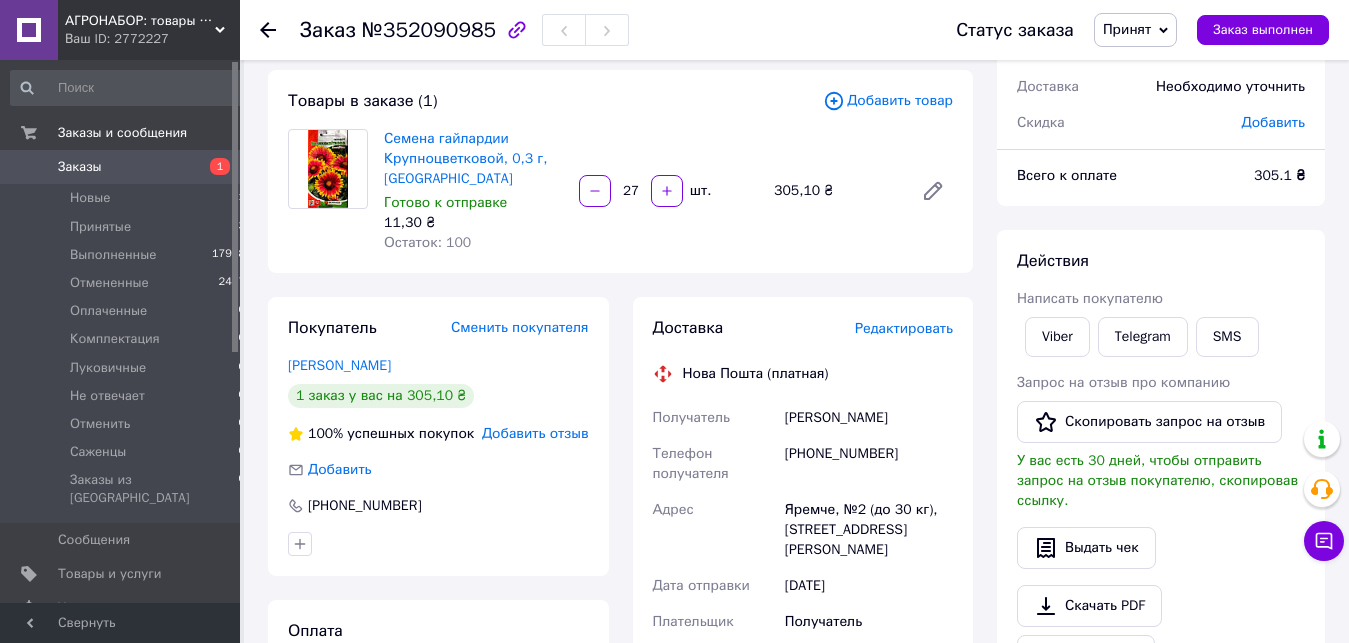 scroll, scrollTop: 0, scrollLeft: 0, axis: both 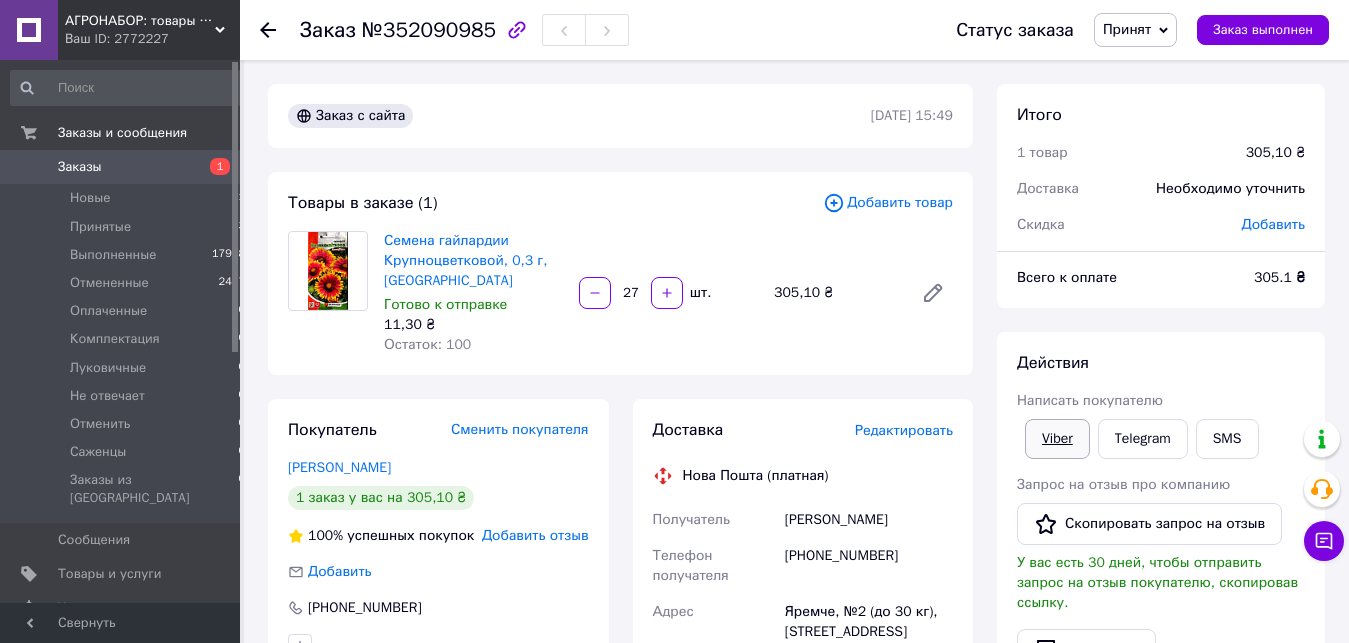 click on "Viber" at bounding box center (1057, 439) 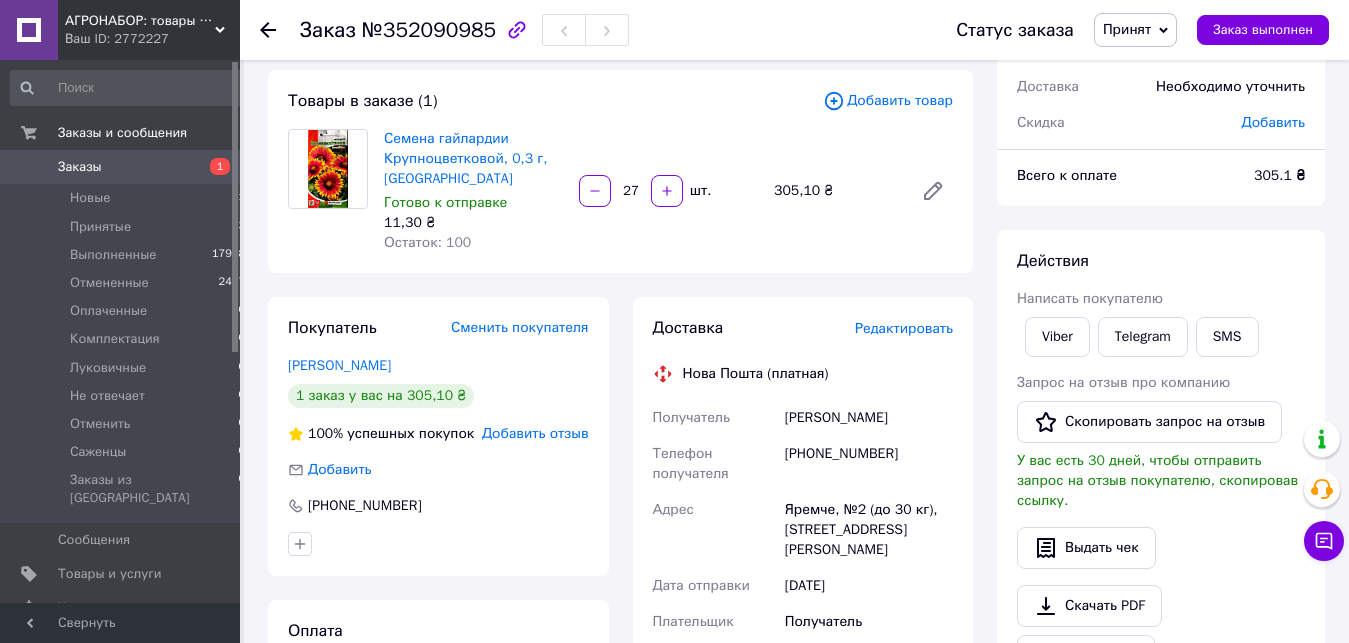 scroll, scrollTop: 306, scrollLeft: 0, axis: vertical 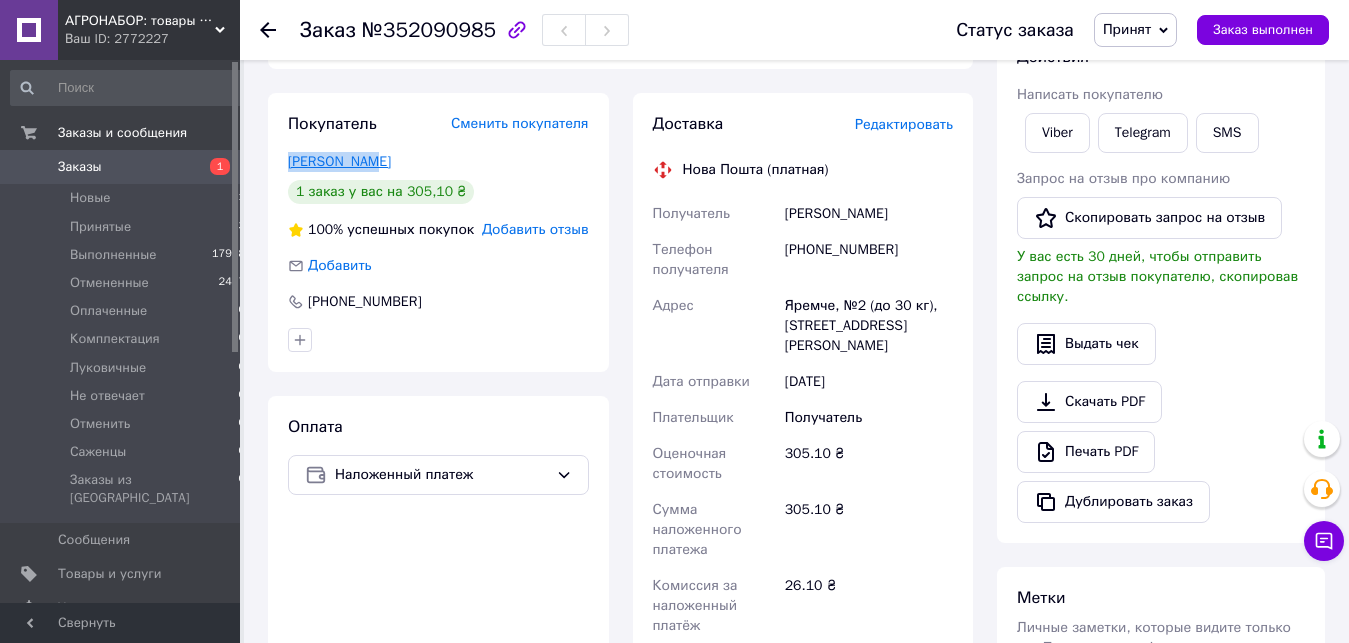 drag, startPoint x: 311, startPoint y: 161, endPoint x: 289, endPoint y: 161, distance: 22 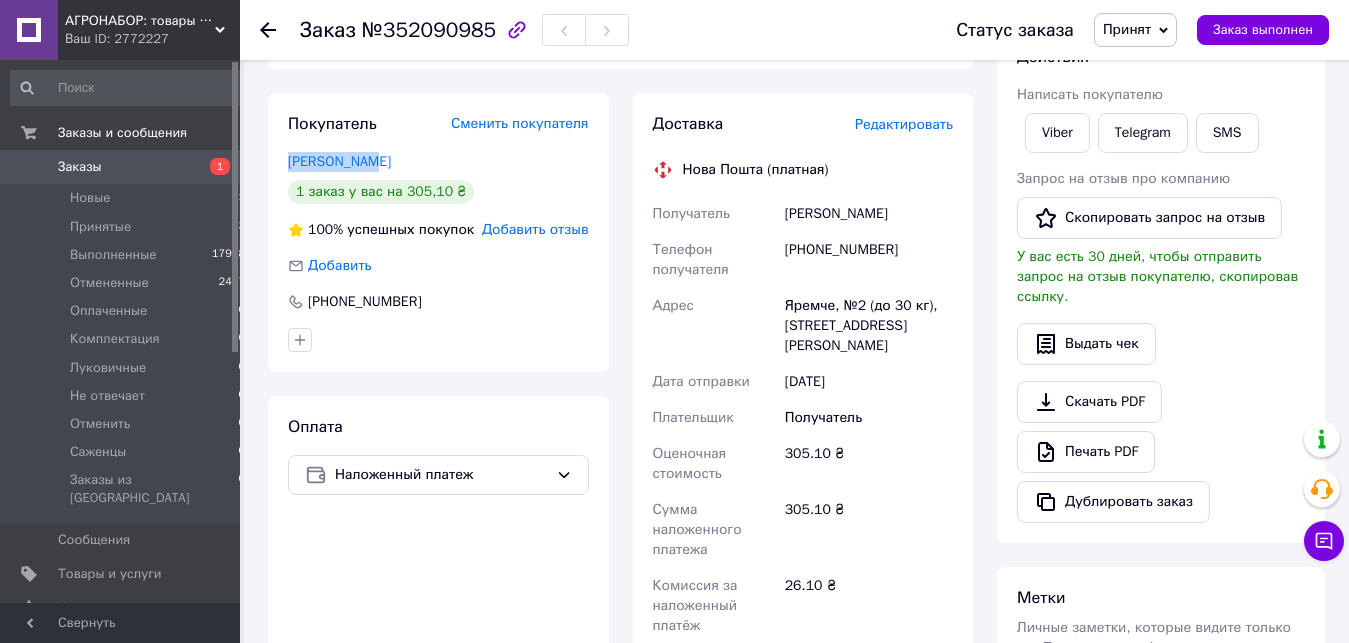 scroll, scrollTop: 0, scrollLeft: 0, axis: both 